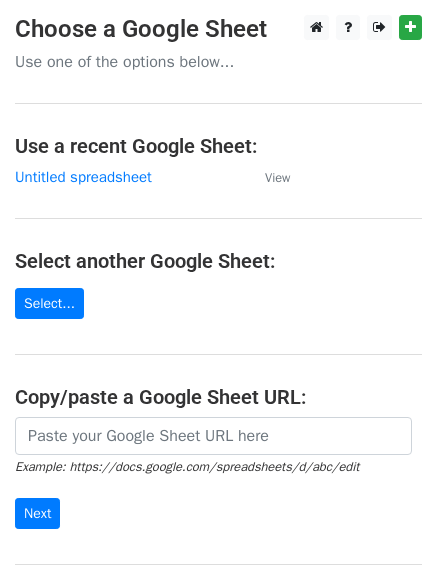 scroll, scrollTop: 0, scrollLeft: 0, axis: both 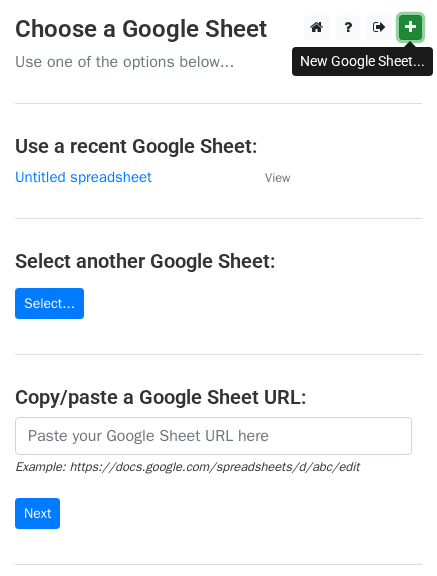 click at bounding box center (410, 27) 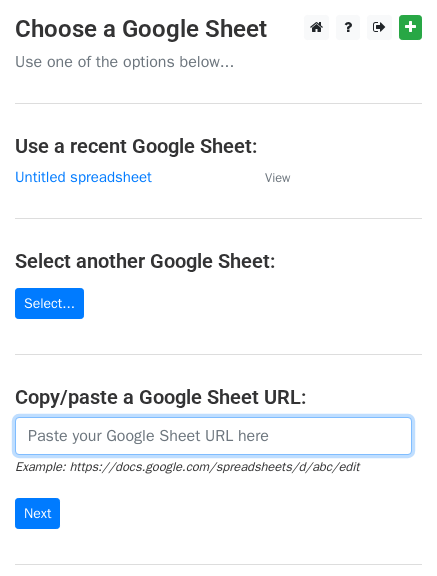 click at bounding box center [213, 436] 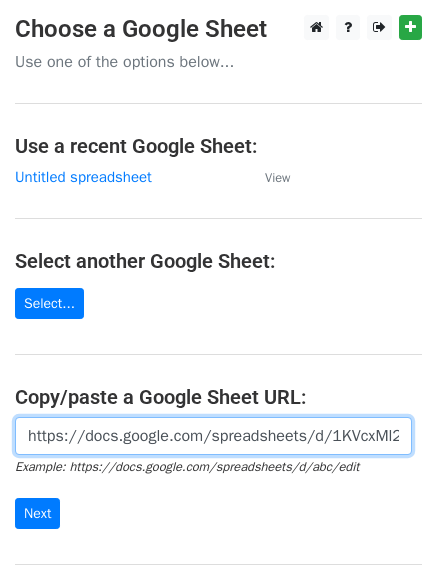 scroll, scrollTop: 0, scrollLeft: 456, axis: horizontal 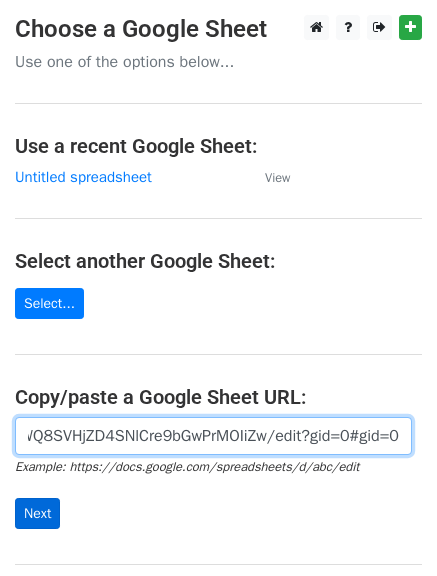 type on "https://docs.google.com/spreadsheets/d/1KVcxMl2WkFdsDk5WQ8SVHjZD4SNlCre9bGwPrMOIiZw/edit?gid=0#gid=0" 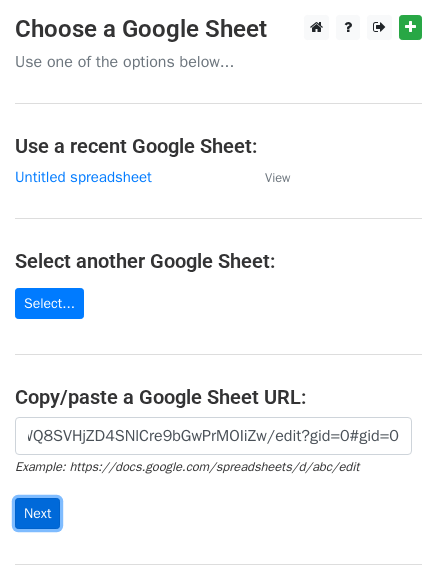 scroll, scrollTop: 0, scrollLeft: 0, axis: both 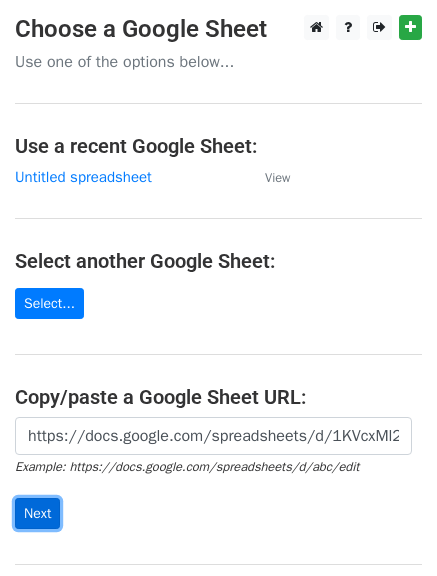 click on "Next" at bounding box center (37, 513) 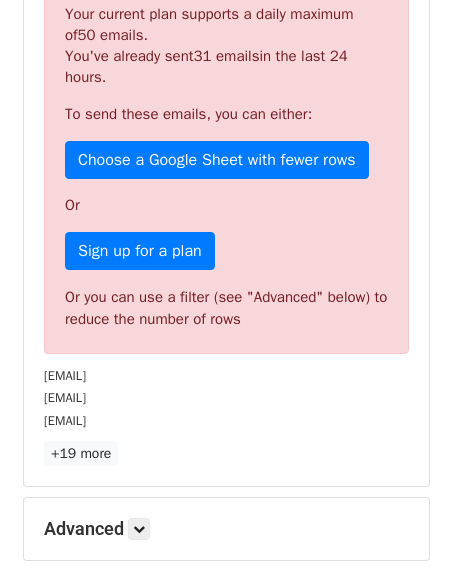 scroll, scrollTop: 501, scrollLeft: 0, axis: vertical 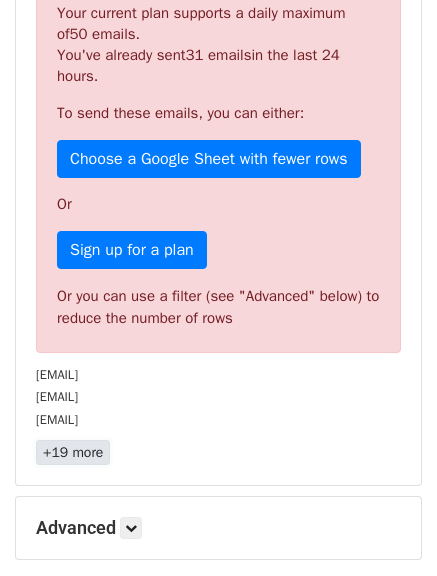 click on "+19 more" at bounding box center (73, 452) 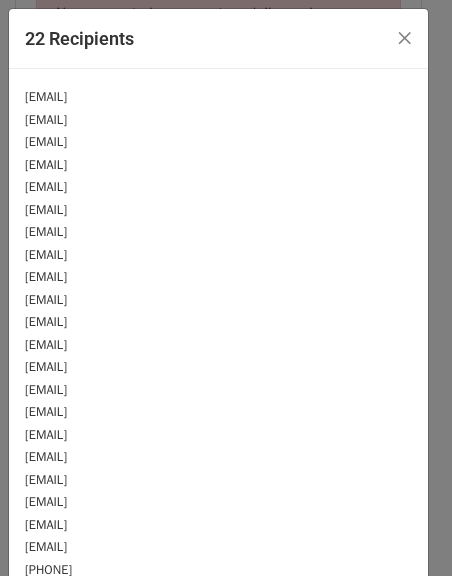 scroll, scrollTop: 100, scrollLeft: 0, axis: vertical 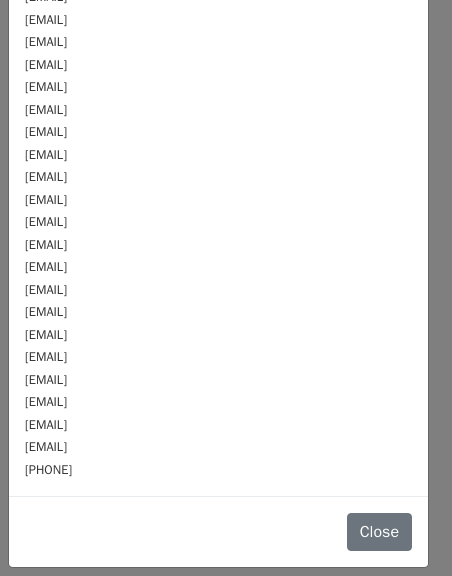 click on "[PHONE]" at bounding box center [48, 470] 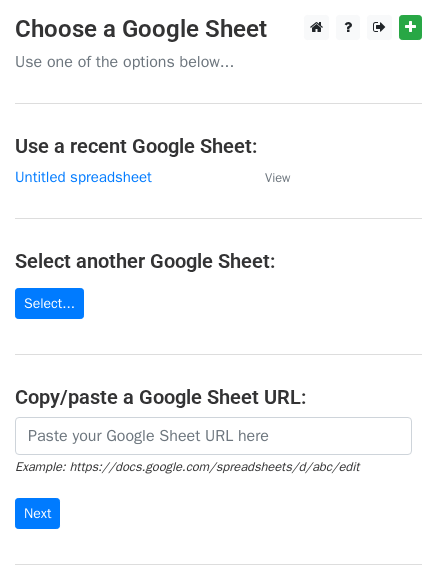 scroll, scrollTop: 0, scrollLeft: 0, axis: both 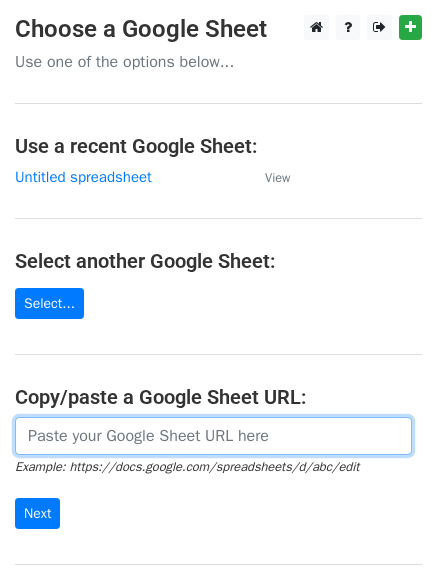 click at bounding box center [213, 436] 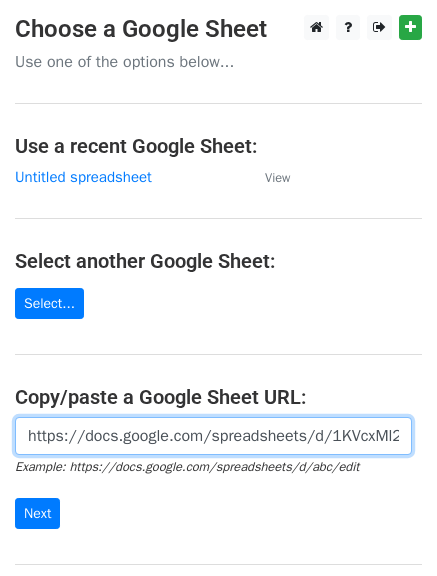 scroll, scrollTop: 0, scrollLeft: 456, axis: horizontal 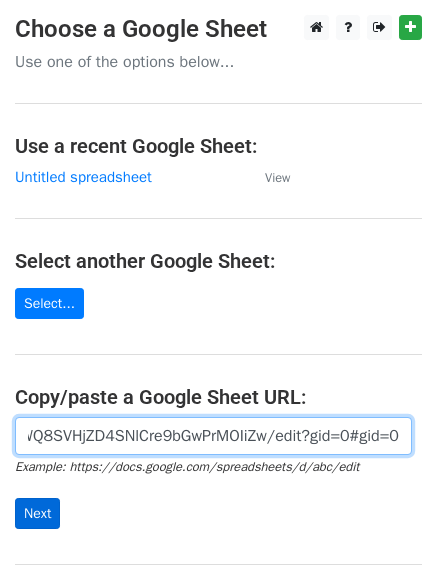 type on "https://docs.google.com/spreadsheets/d/1KVcxMl2WkFdsDk5WQ8SVHjZD4SNlCre9bGwPrMOIiZw/edit?gid=0#gid=0" 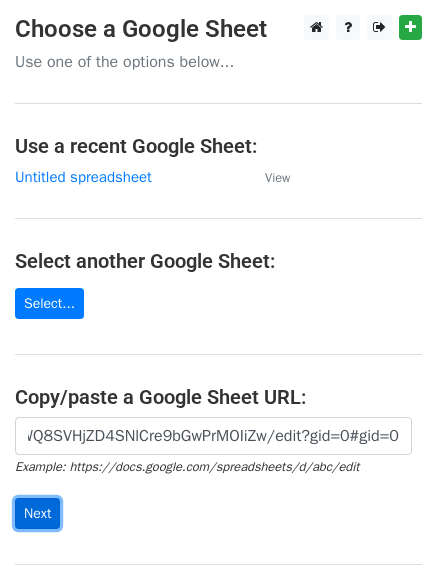 scroll, scrollTop: 0, scrollLeft: 0, axis: both 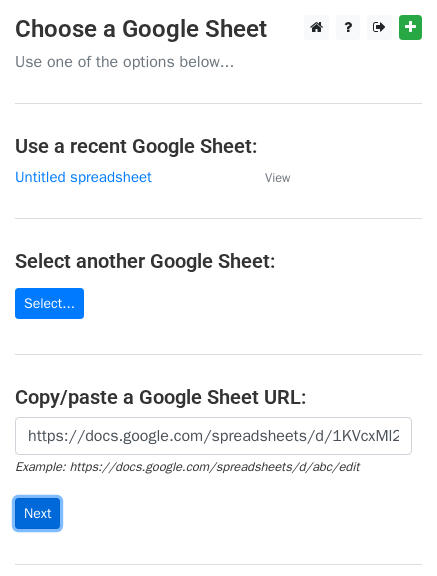 click on "Next" at bounding box center (37, 513) 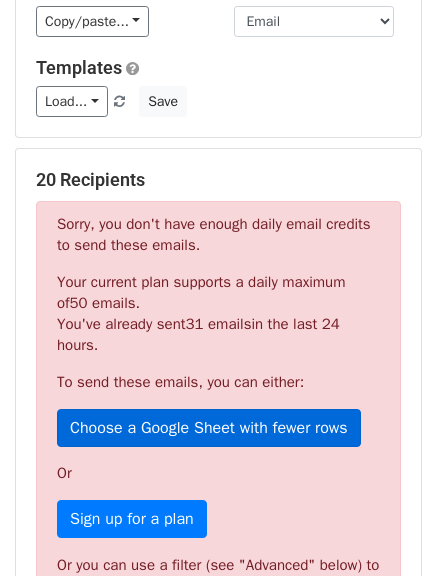 scroll, scrollTop: 231, scrollLeft: 0, axis: vertical 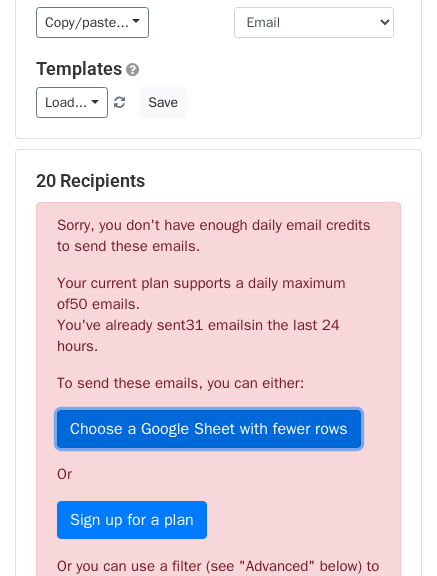 click on "Choose a Google Sheet with fewer rows" at bounding box center (209, 429) 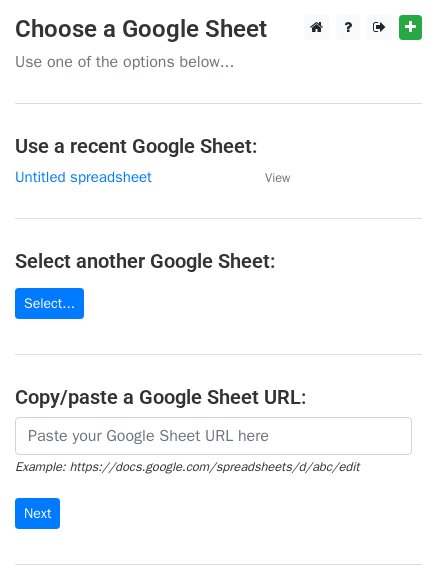 scroll, scrollTop: 0, scrollLeft: 0, axis: both 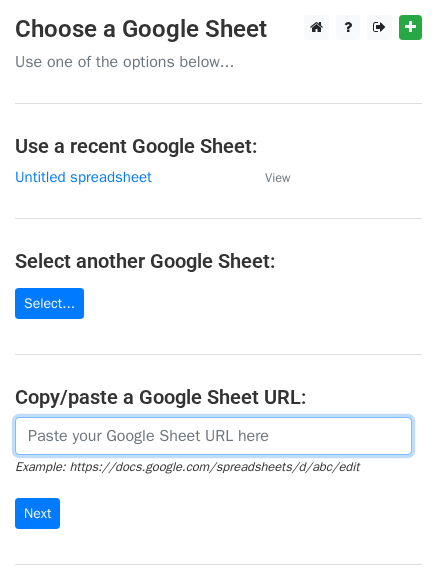 click at bounding box center (213, 436) 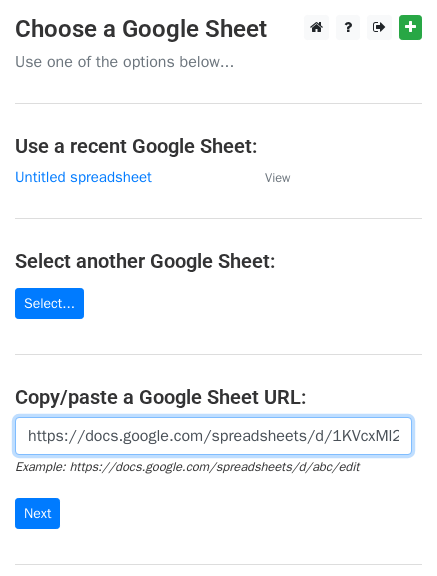 scroll, scrollTop: 0, scrollLeft: 456, axis: horizontal 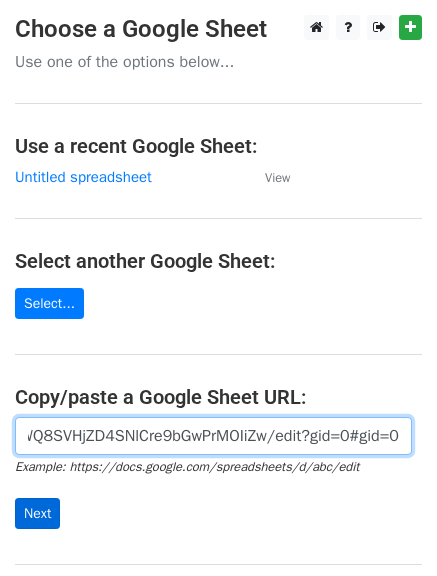 type on "https://docs.google.com/spreadsheets/d/1KVcxMl2WkFdsDk5WQ8SVHjZD4SNlCre9bGwPrMOIiZw/edit?gid=0#gid=0" 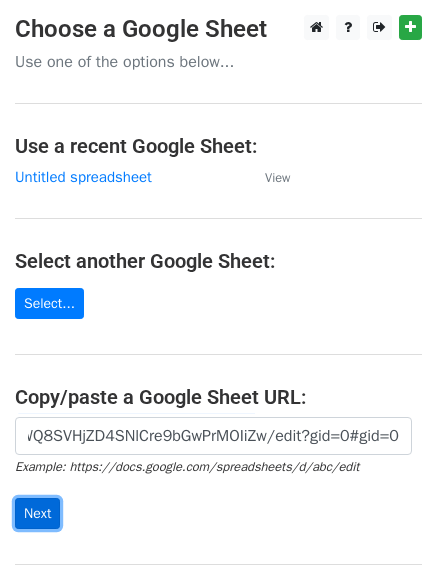 scroll, scrollTop: 0, scrollLeft: 0, axis: both 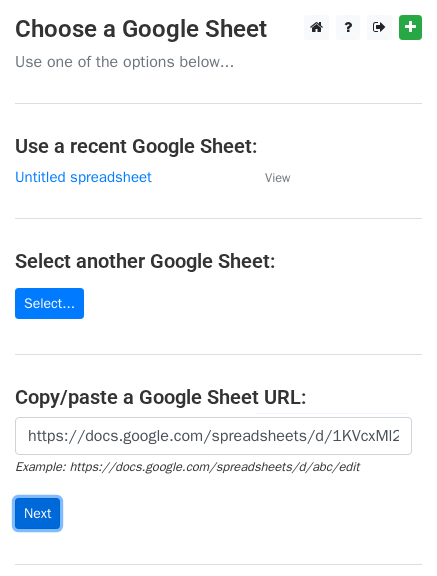 click on "Next" at bounding box center (37, 513) 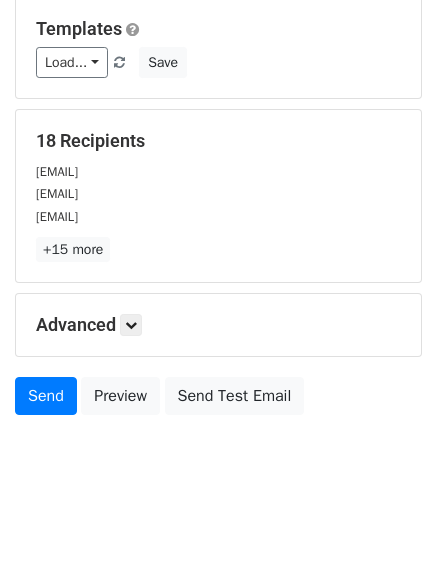 scroll, scrollTop: 280, scrollLeft: 0, axis: vertical 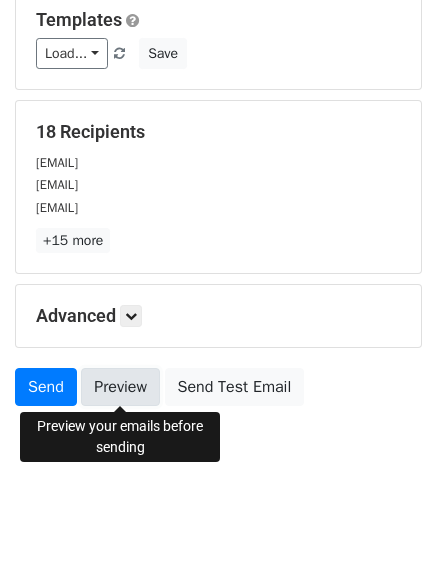 click on "Preview" at bounding box center [120, 387] 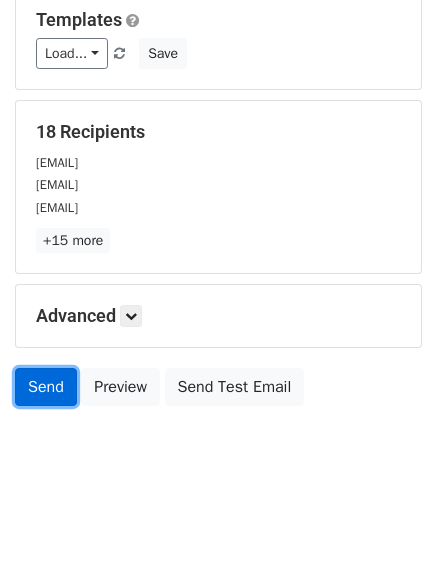 click on "Send" at bounding box center (46, 387) 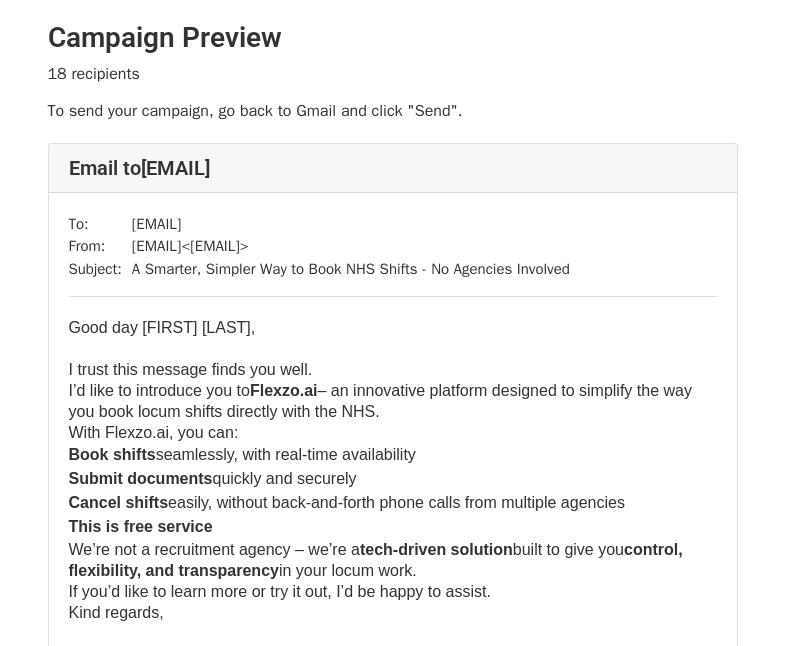 scroll, scrollTop: 0, scrollLeft: 0, axis: both 